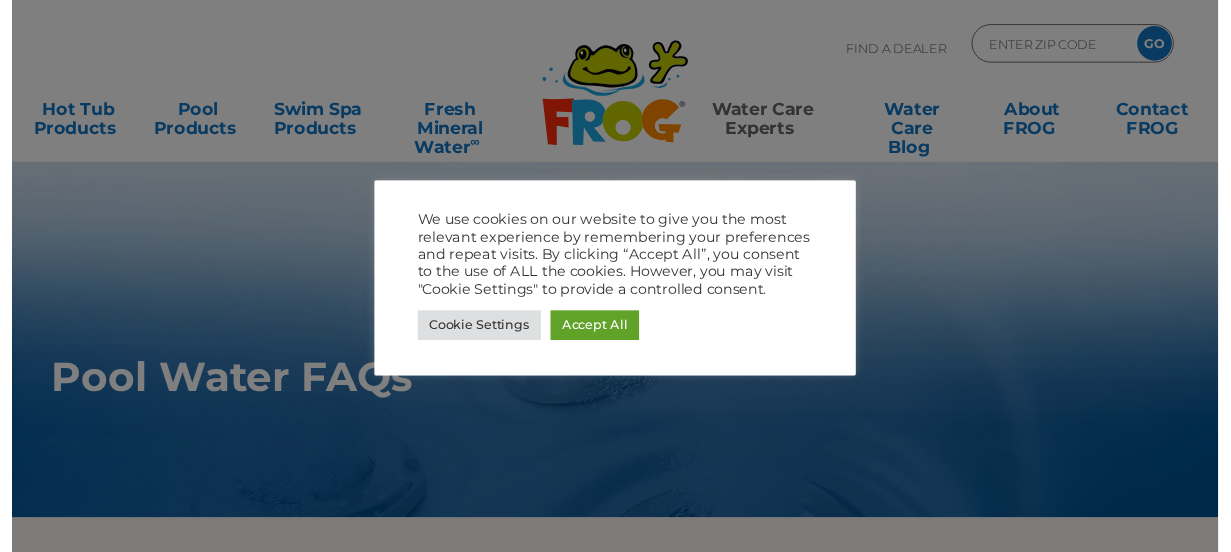 scroll, scrollTop: 0, scrollLeft: 0, axis: both 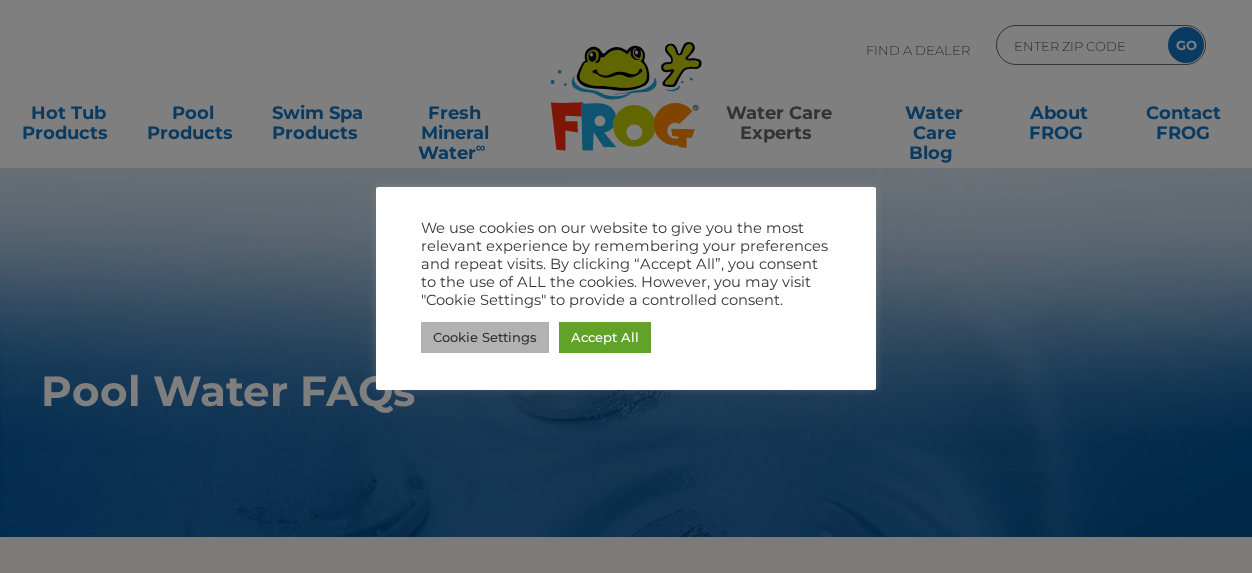click on "Cookie Settings" at bounding box center (485, 337) 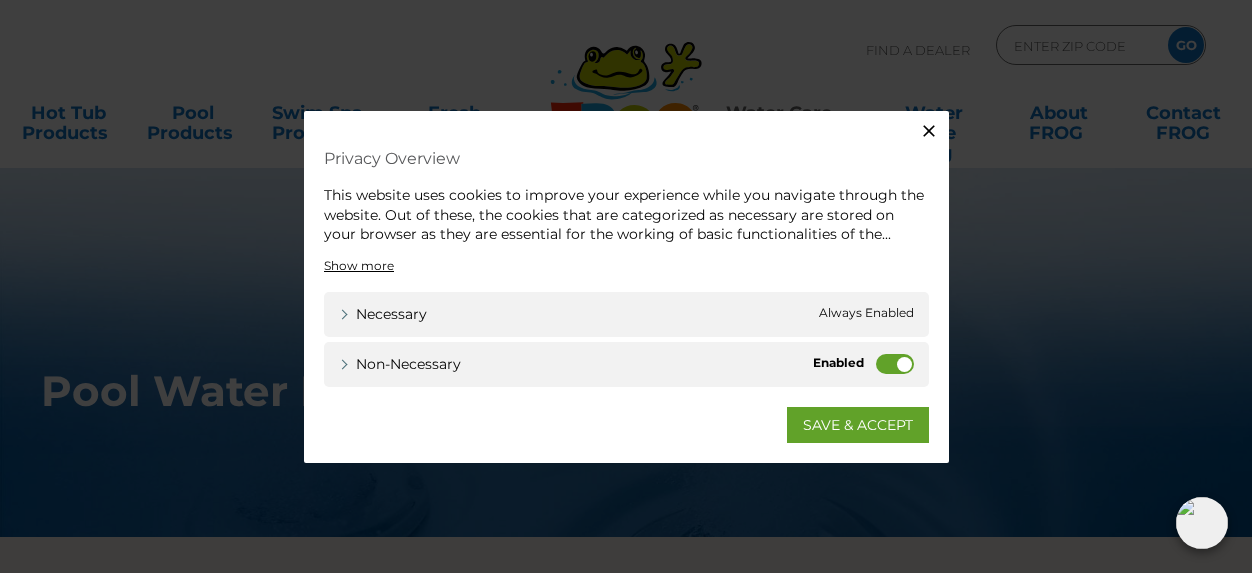drag, startPoint x: 897, startPoint y: 363, endPoint x: 808, endPoint y: 370, distance: 89.27486 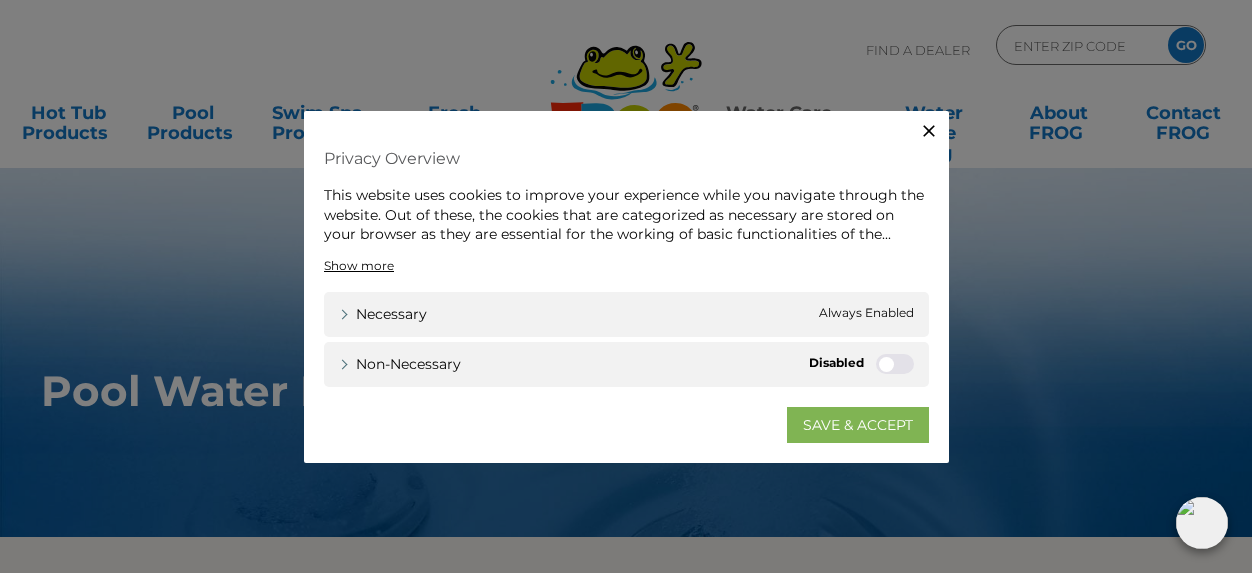 click on "SAVE & ACCEPT" at bounding box center (858, 424) 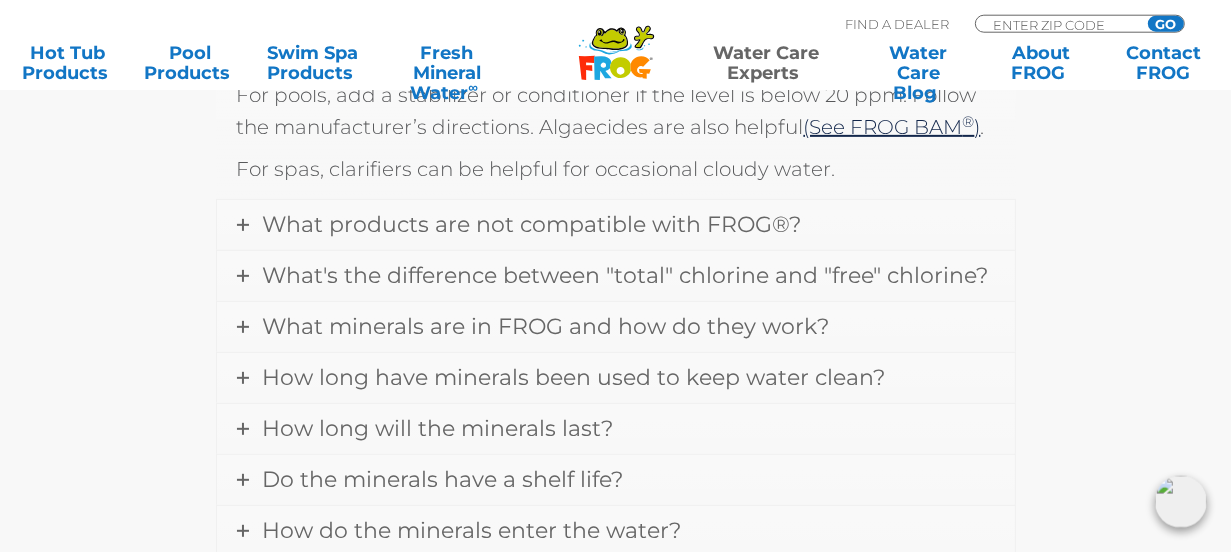 scroll, scrollTop: 739, scrollLeft: 0, axis: vertical 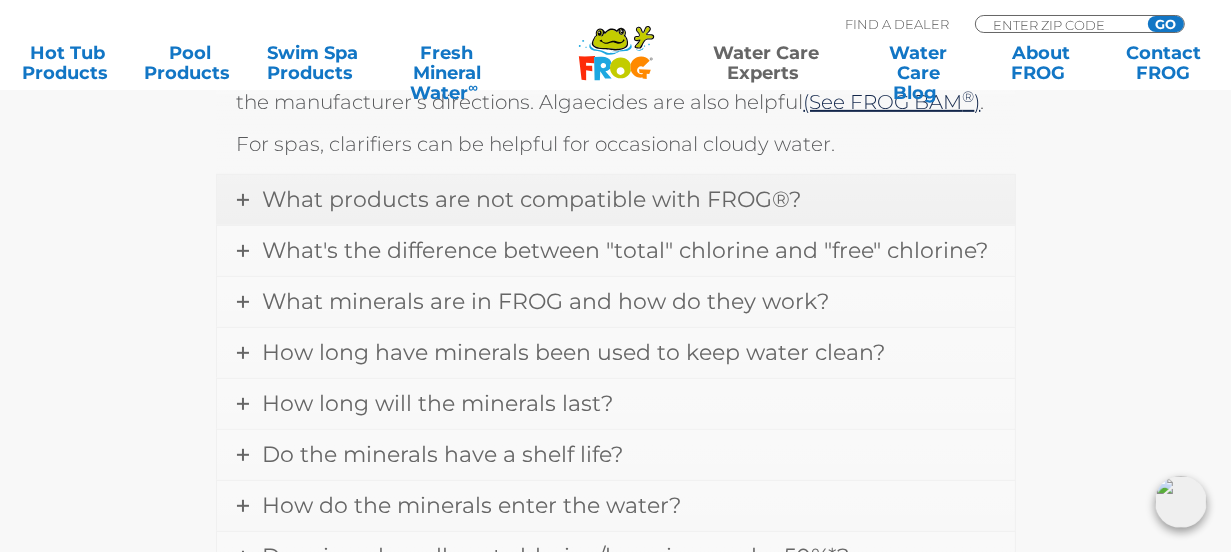 click on "What products are not compatible with FROG®?" at bounding box center (616, 200) 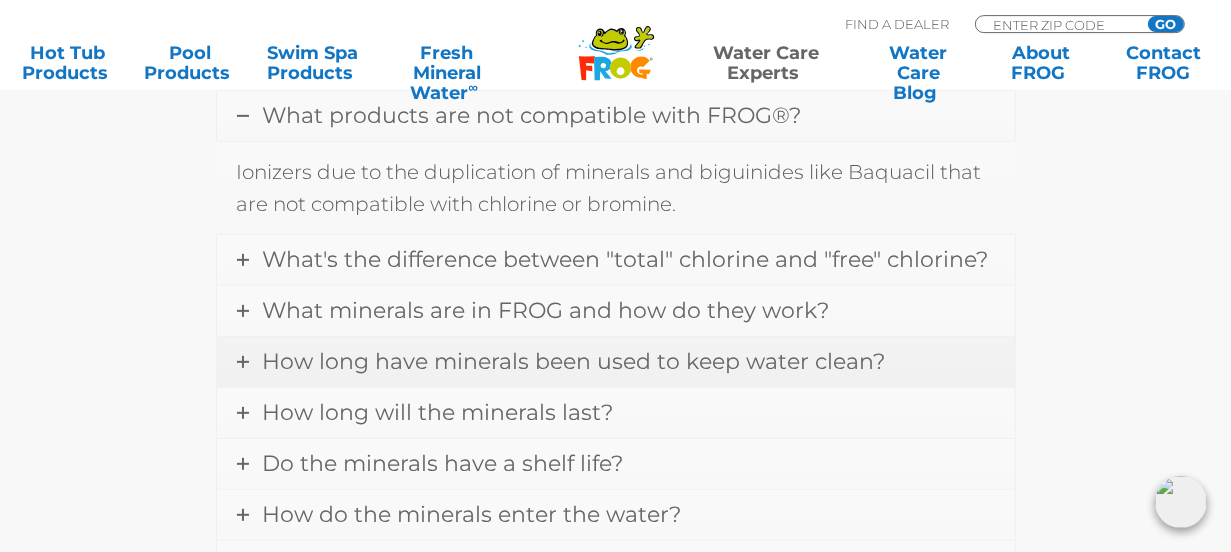 scroll, scrollTop: 727, scrollLeft: 0, axis: vertical 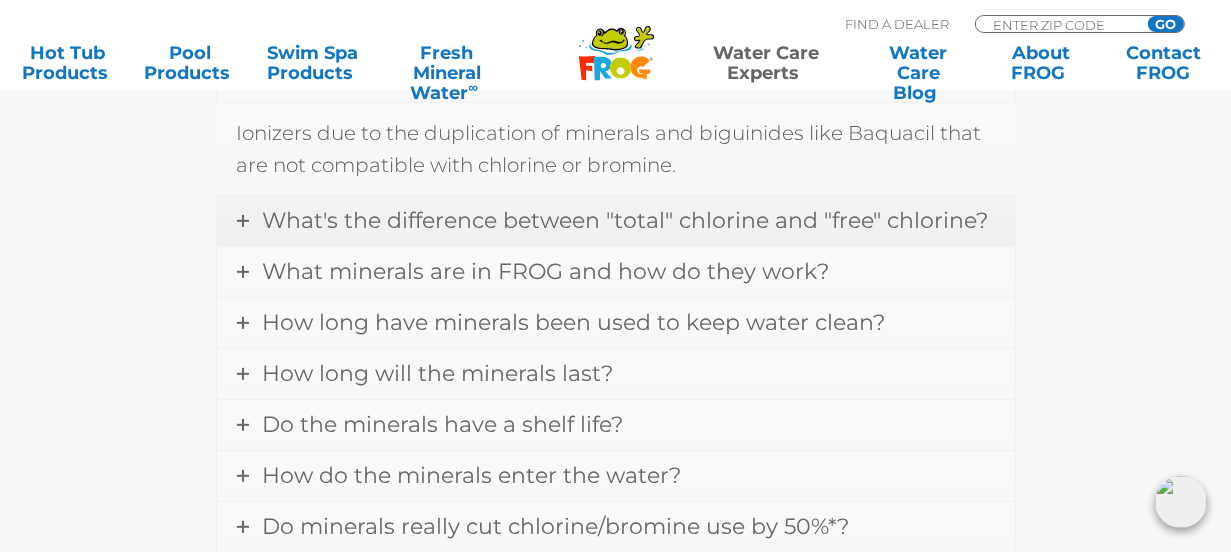 click on "What's the difference between "total" chlorine and "free" chlorine?" at bounding box center (626, 220) 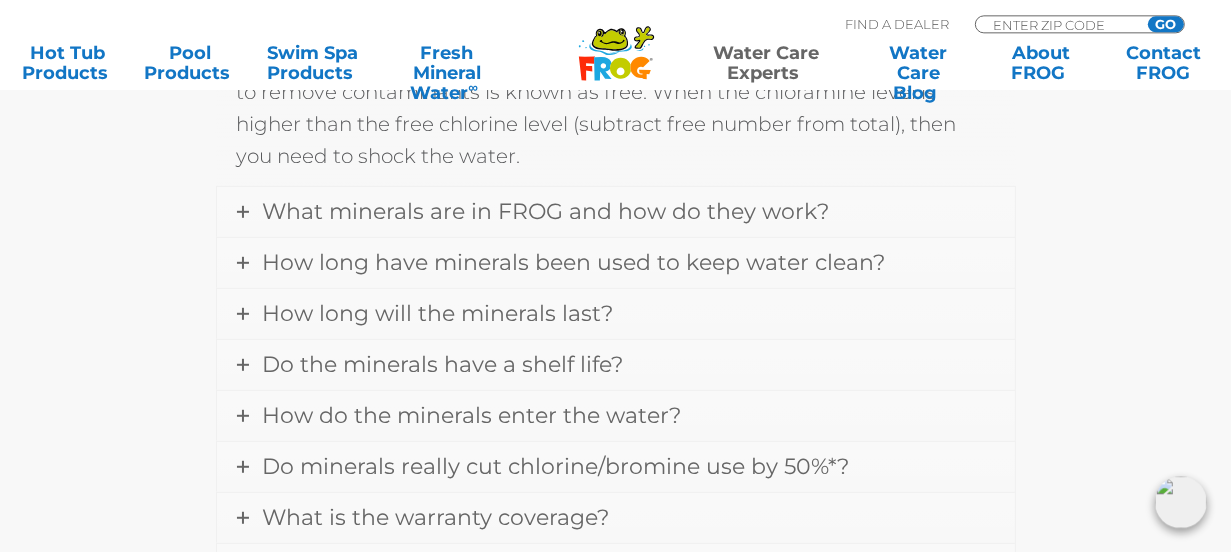 scroll, scrollTop: 938, scrollLeft: 0, axis: vertical 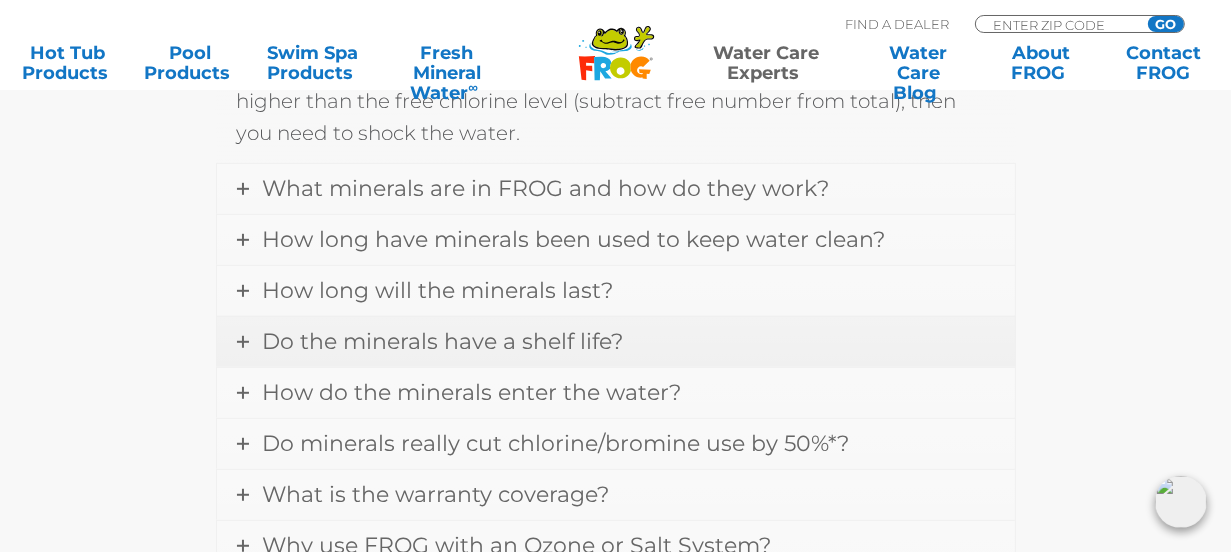 click on "Do the minerals have a shelf life?" at bounding box center (443, 341) 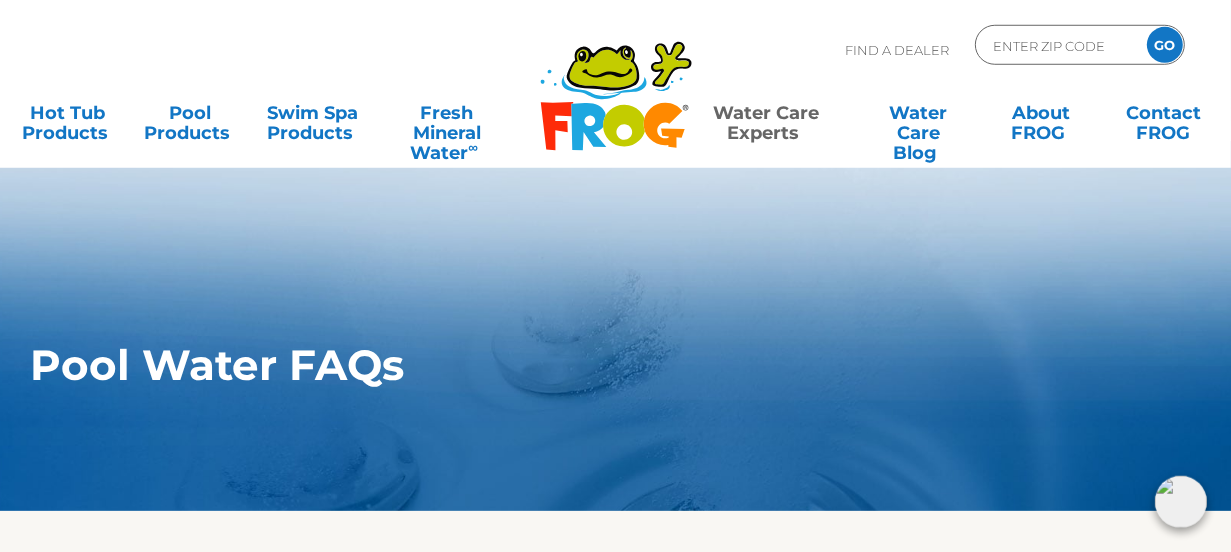 scroll, scrollTop: 0, scrollLeft: 0, axis: both 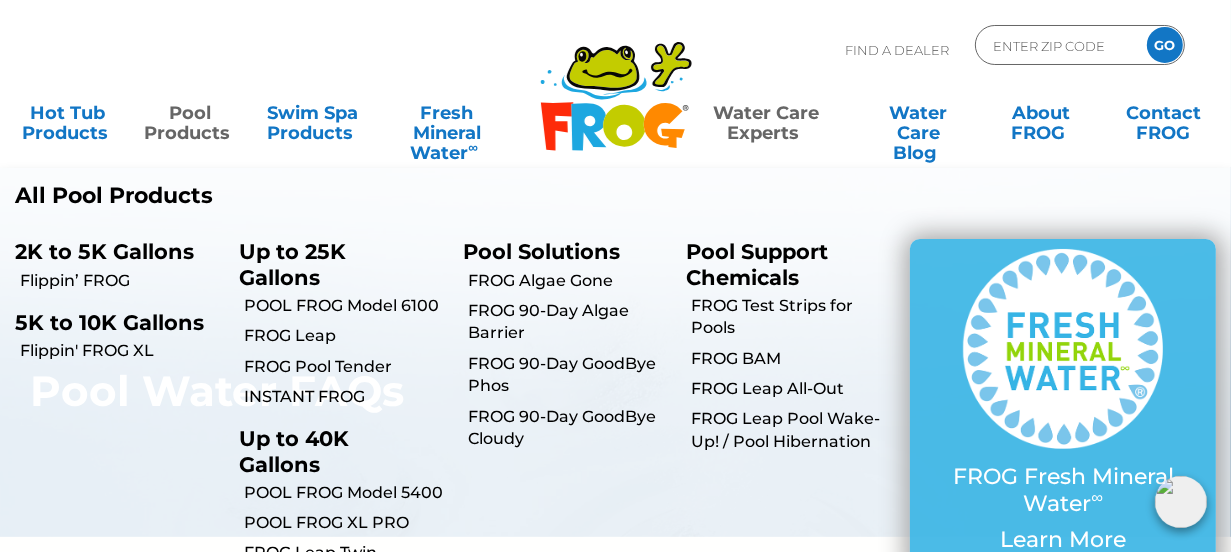 click on "Pool  Products" at bounding box center [190, 113] 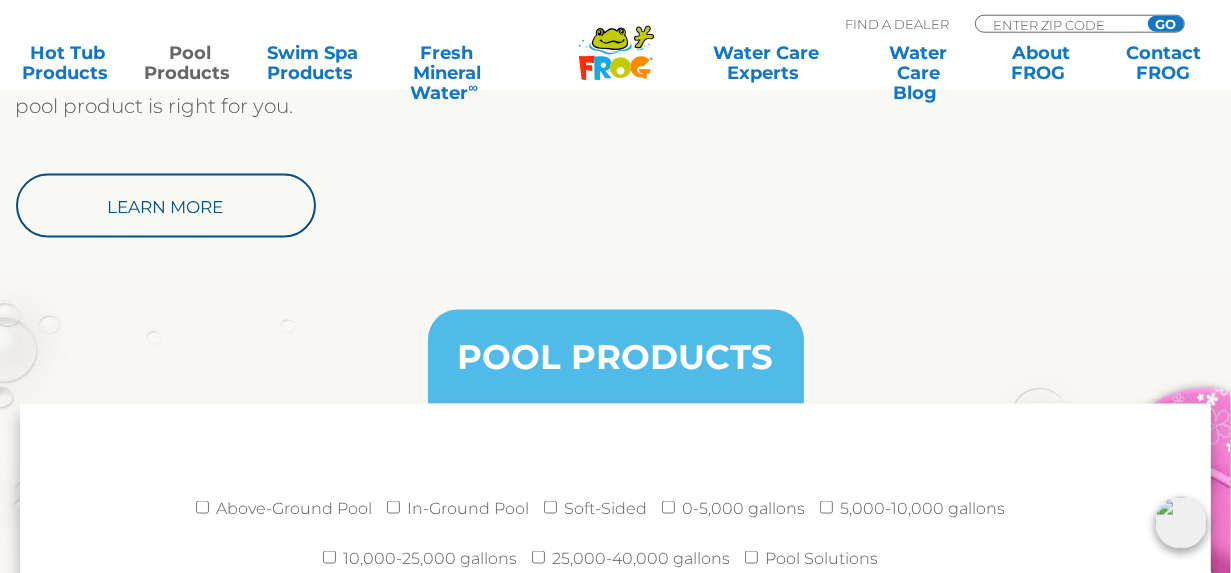 scroll, scrollTop: 2534, scrollLeft: 0, axis: vertical 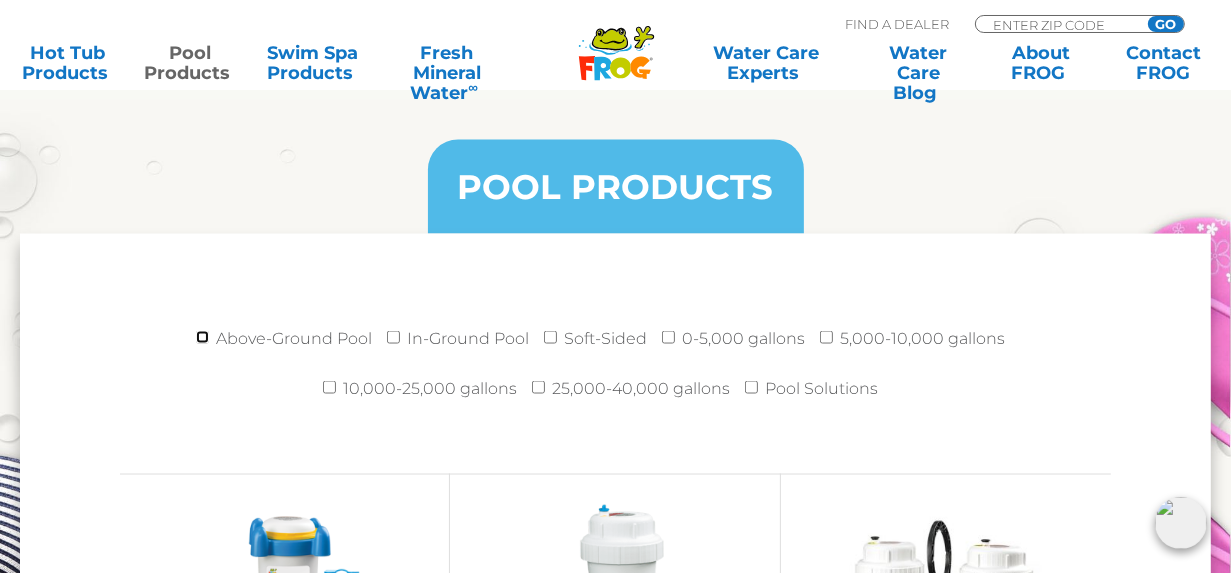 click on "Above-Ground Pool" at bounding box center [202, 337] 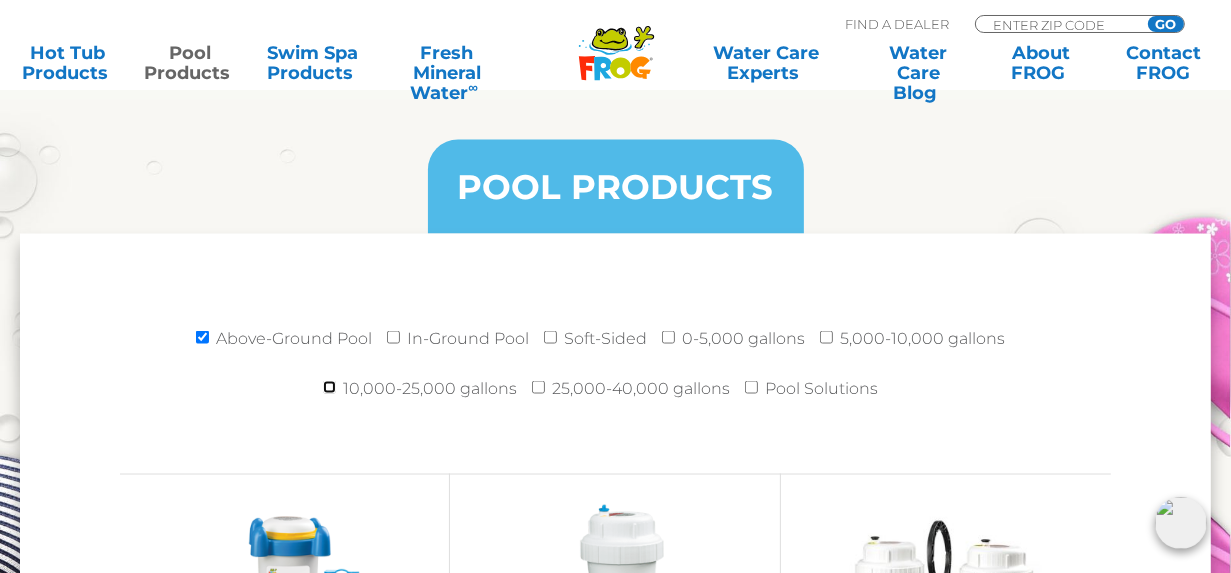 click on "10,000-25,000 gallons" at bounding box center (329, 387) 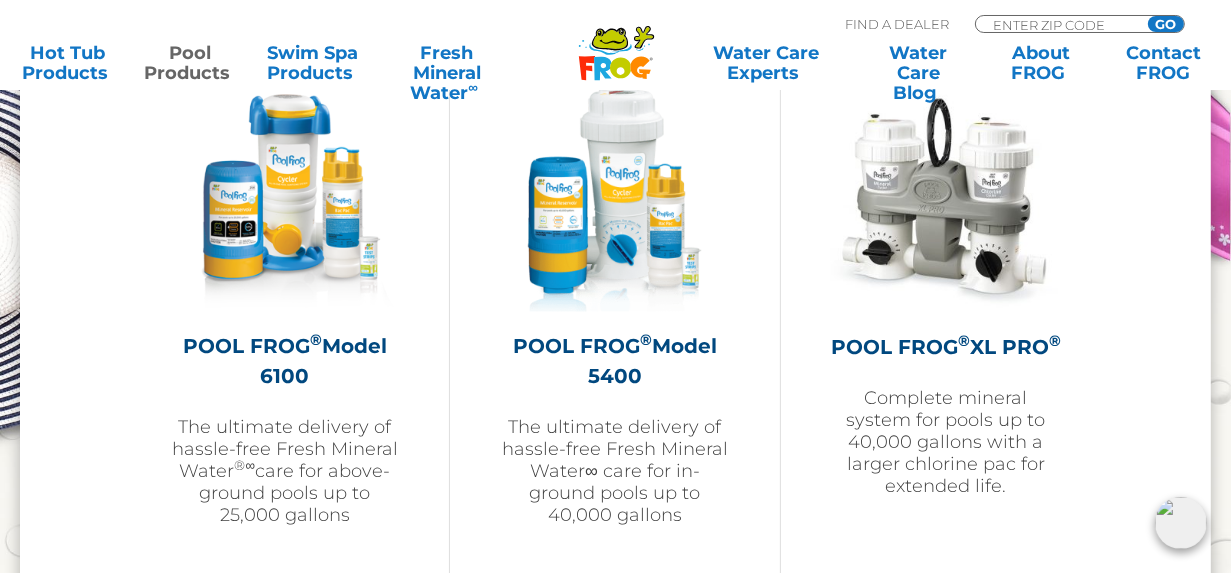 scroll, scrollTop: 3168, scrollLeft: 0, axis: vertical 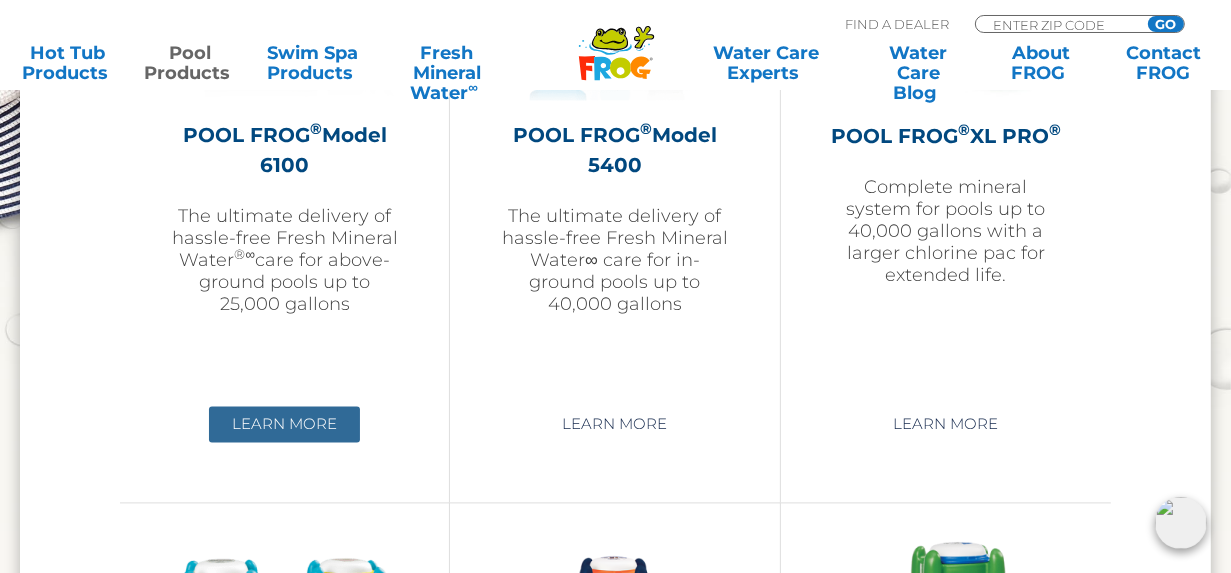 click on "Learn More" at bounding box center [284, 424] 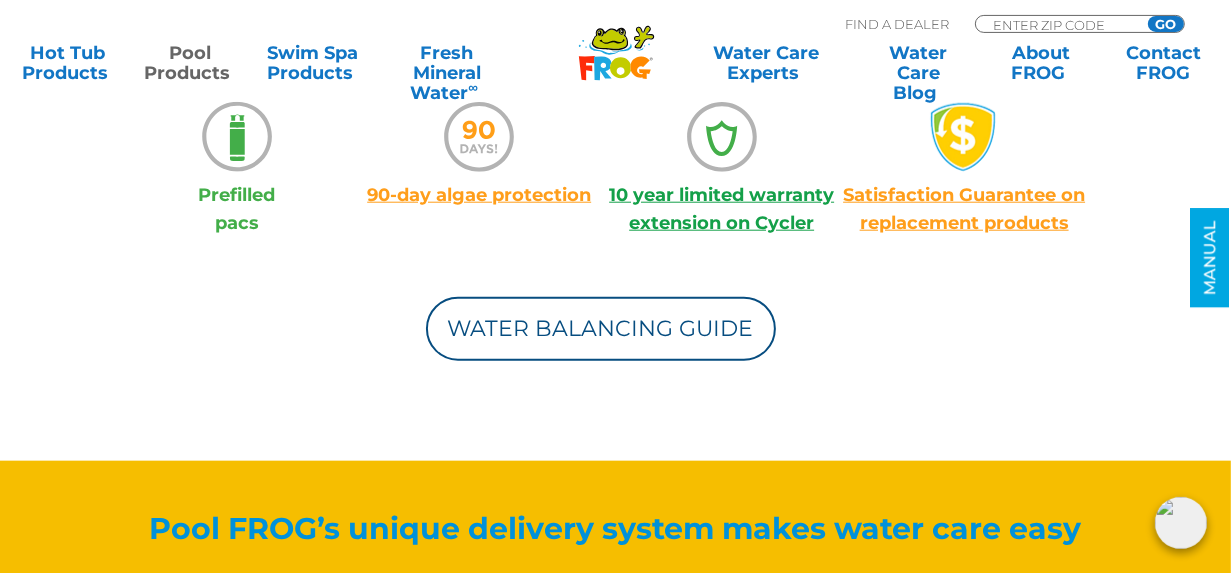 scroll, scrollTop: 1689, scrollLeft: 0, axis: vertical 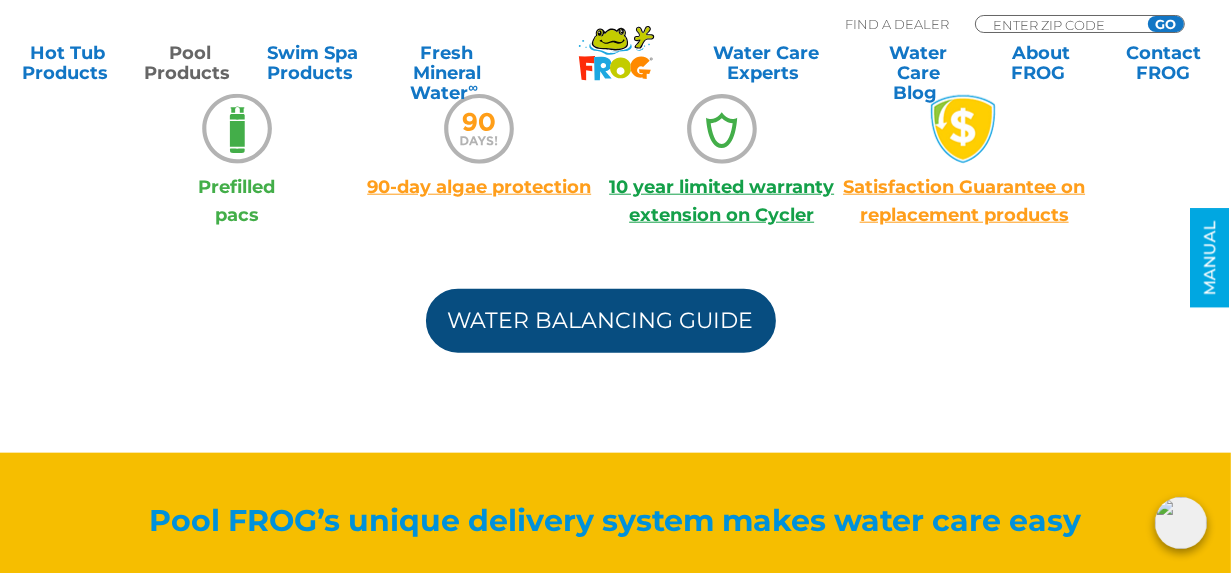click on "Water Balancing Guide" at bounding box center [601, 321] 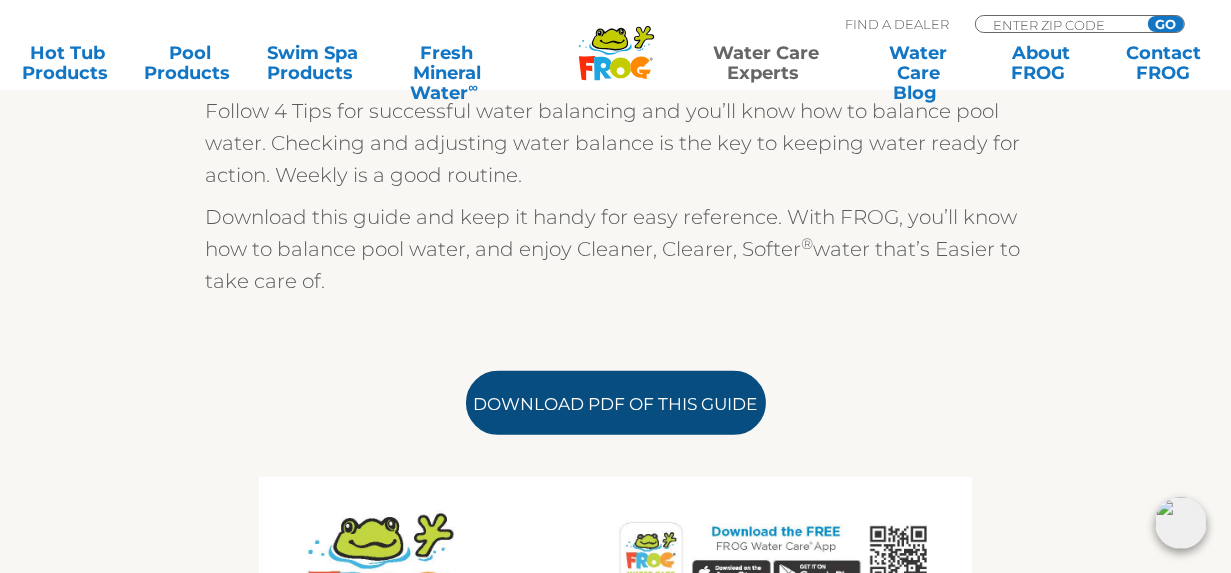 scroll, scrollTop: 528, scrollLeft: 0, axis: vertical 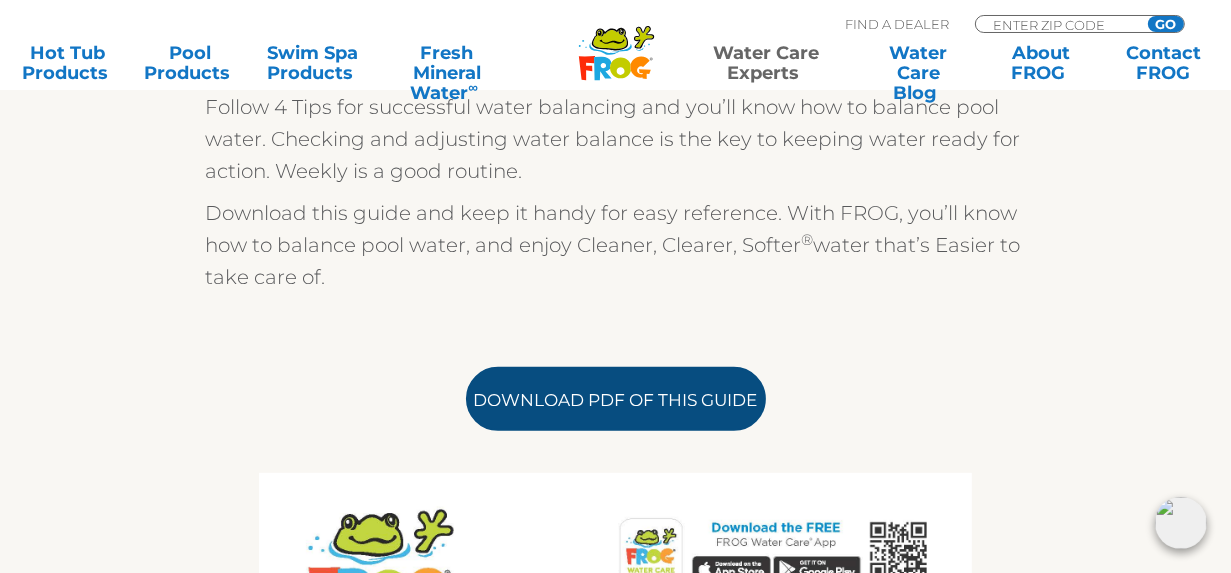 click on "Download PDF of this Guide" at bounding box center [616, 399] 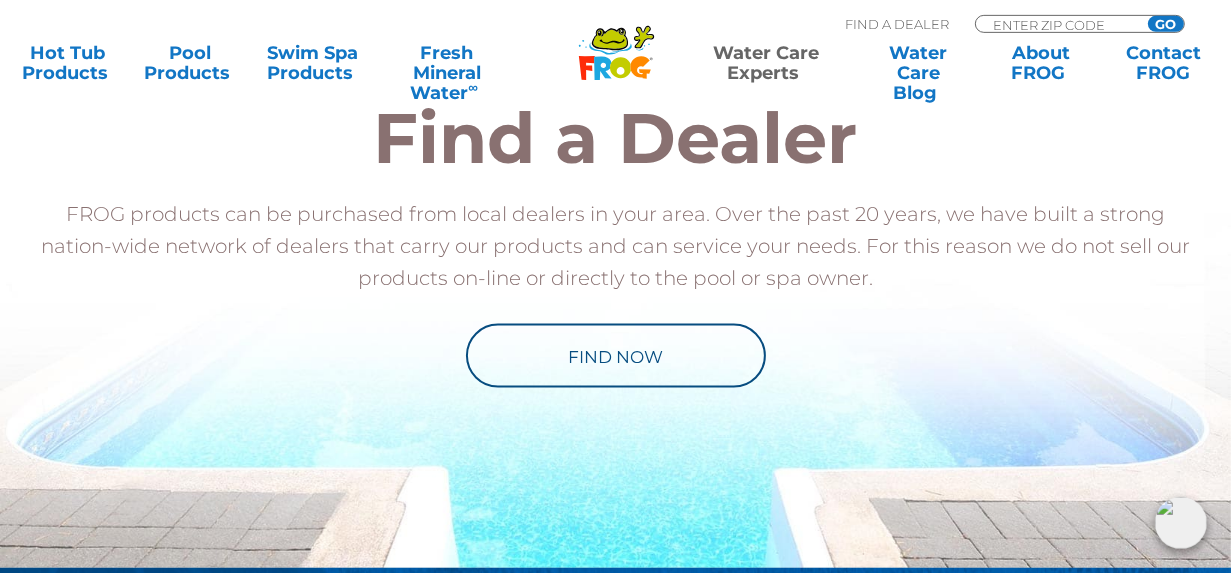 scroll, scrollTop: 2006, scrollLeft: 0, axis: vertical 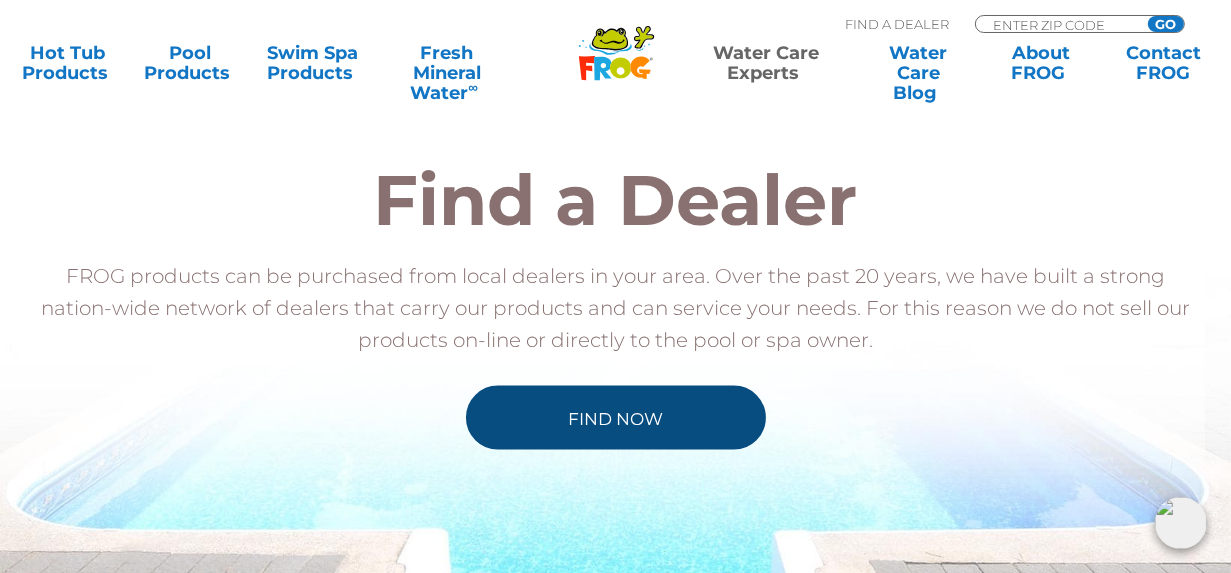 click on "Find Now" at bounding box center [616, 418] 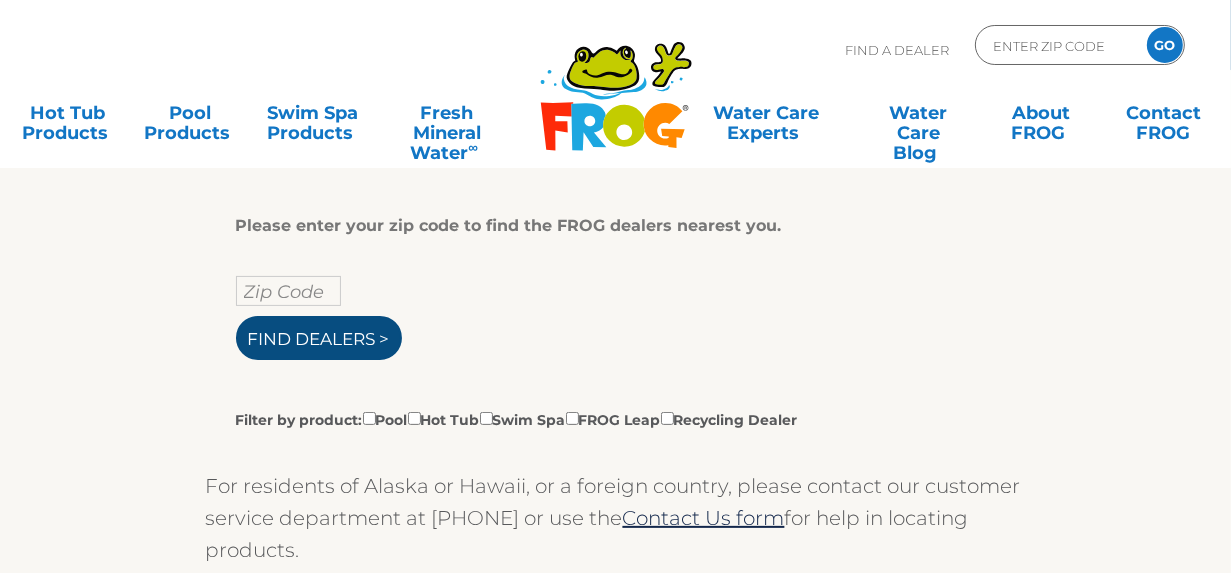 scroll, scrollTop: 317, scrollLeft: 0, axis: vertical 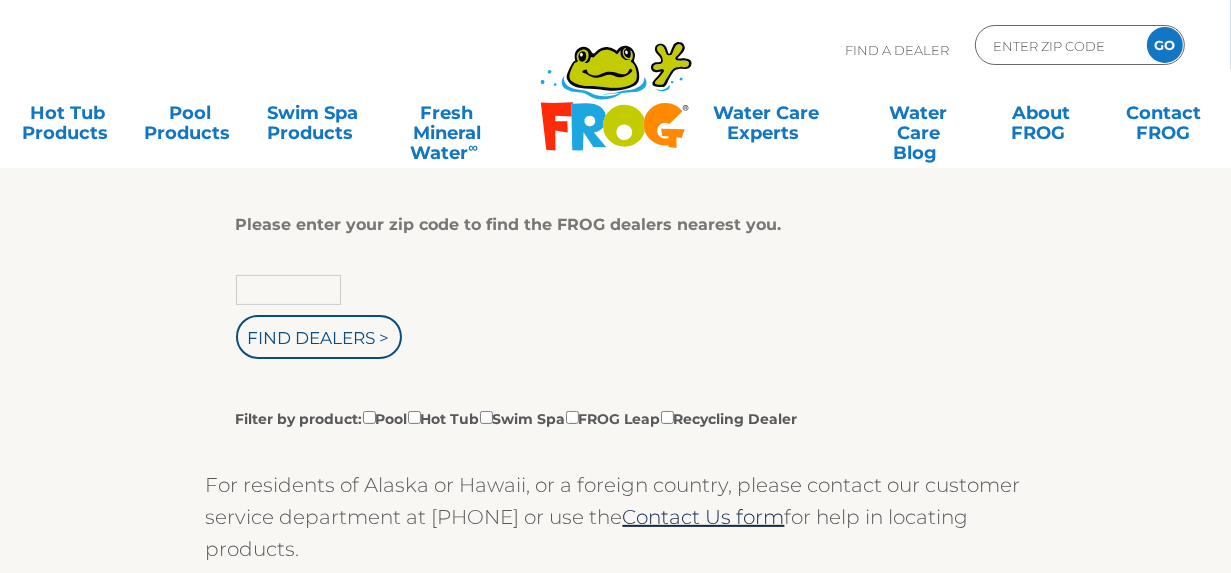 click at bounding box center [288, 290] 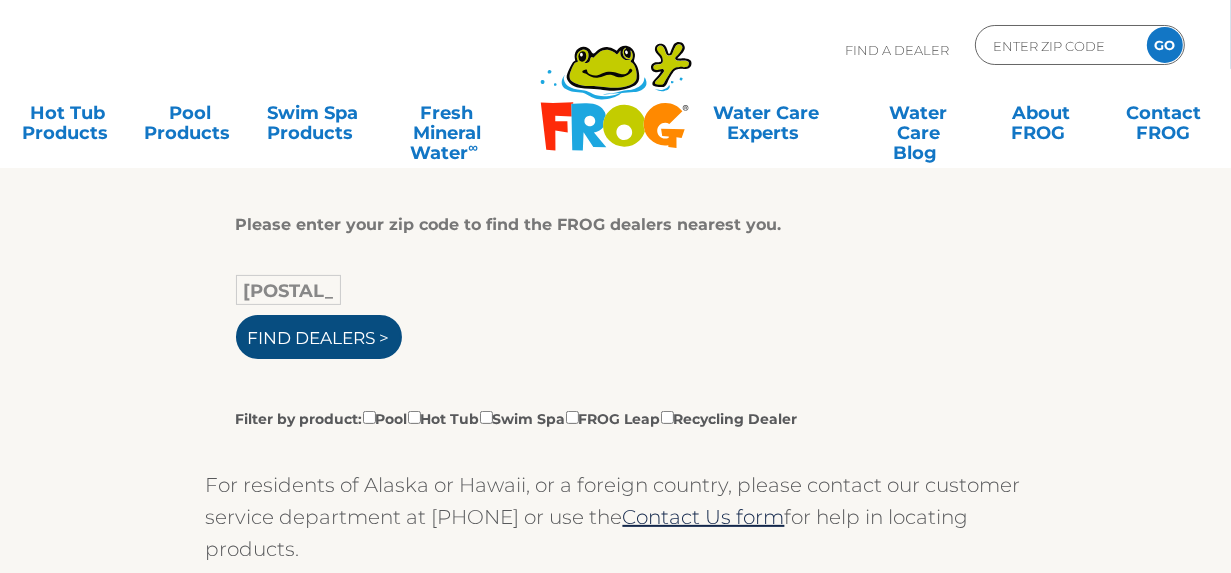 type on "[POSTAL_CODE]" 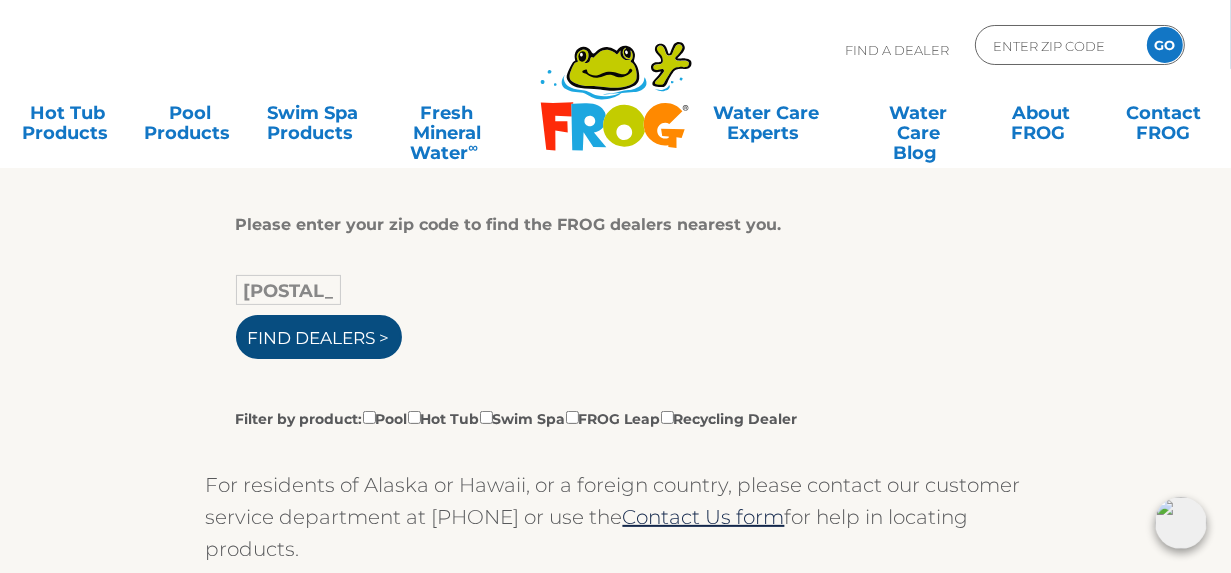 click on "Find Dealers >" at bounding box center (319, 337) 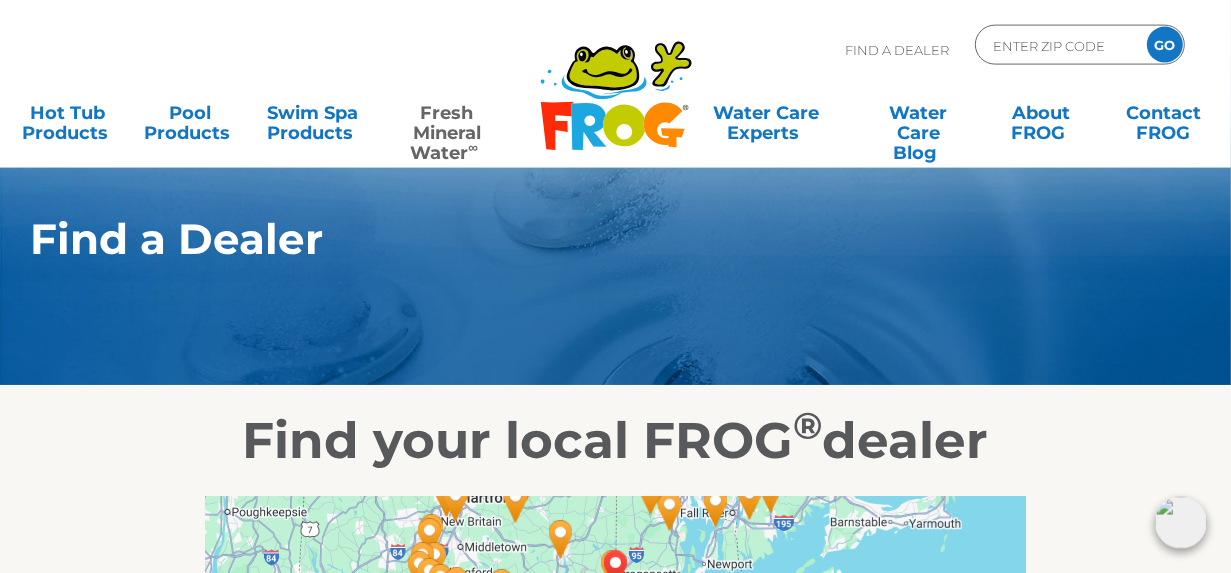 scroll, scrollTop: 0, scrollLeft: 0, axis: both 